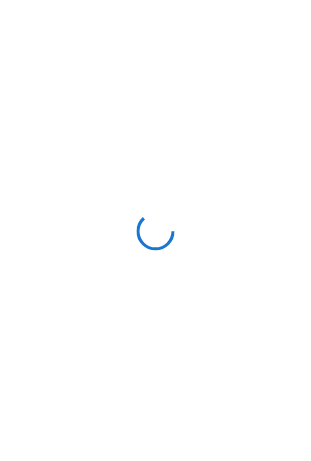 scroll, scrollTop: 0, scrollLeft: 0, axis: both 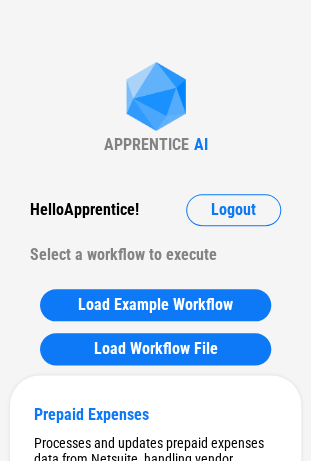click at bounding box center [156, 98] 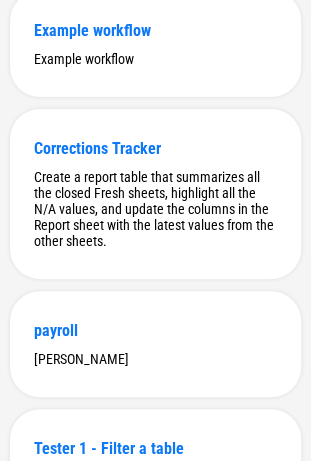 scroll, scrollTop: 8649, scrollLeft: 0, axis: vertical 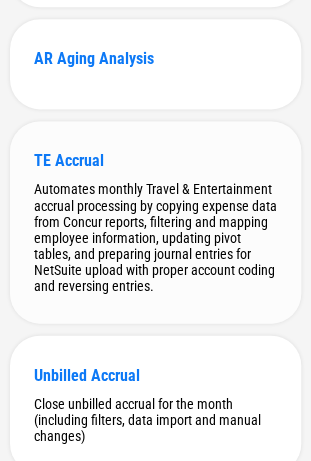 click on "TE Accrual Automates monthly Travel & Entertainment accrual processing by copying expense data from Concur reports, filtering and mapping employee information, updating pivot tables, and preparing journal entries for NetSuite upload with proper account coding and reversing entries." at bounding box center (155, 222) 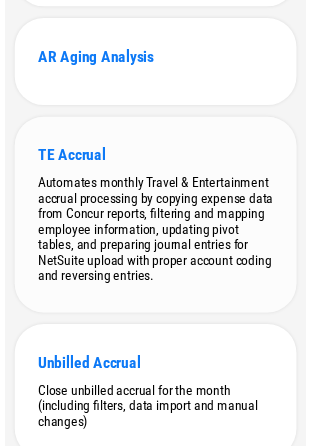 scroll, scrollTop: 0, scrollLeft: 0, axis: both 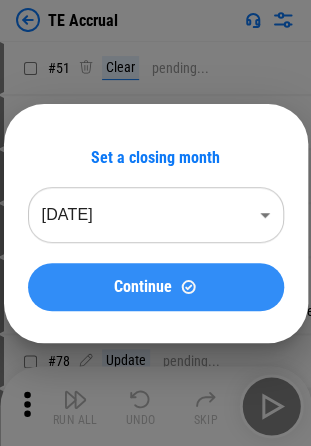 click on "Continue" at bounding box center [143, 287] 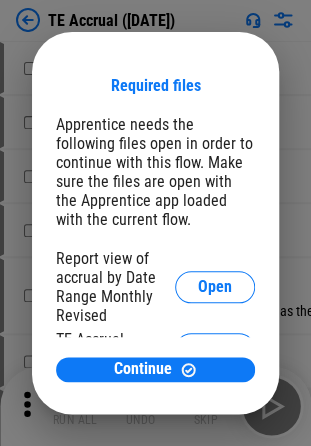 scroll, scrollTop: 83, scrollLeft: 0, axis: vertical 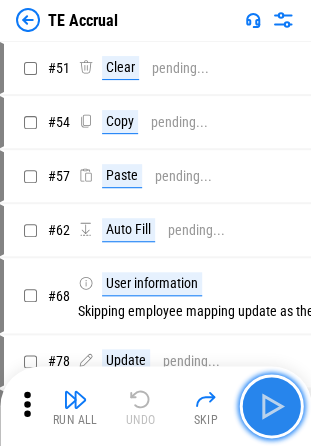 click at bounding box center (271, 406) 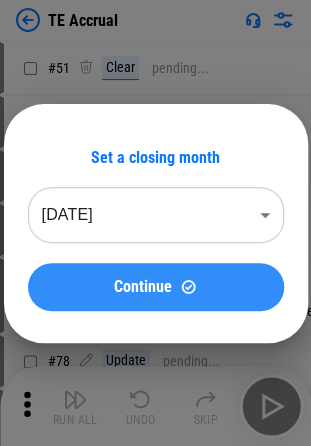 click on "Continue" at bounding box center [143, 287] 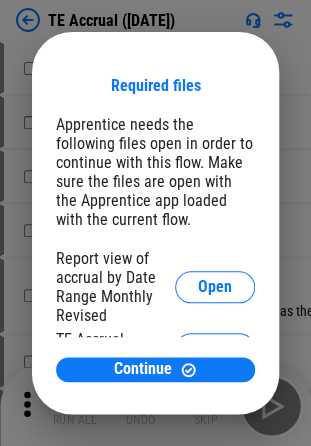 click on "Report view of accrual by Date Range Monthly Revised" at bounding box center [115, 287] 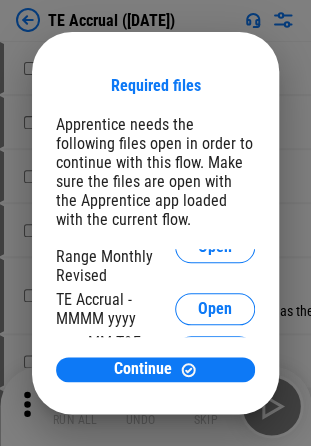 scroll, scrollTop: 83, scrollLeft: 0, axis: vertical 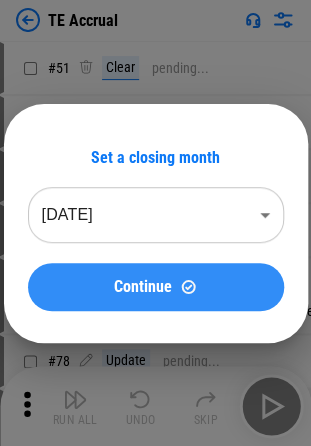 click on "Continue" at bounding box center [143, 287] 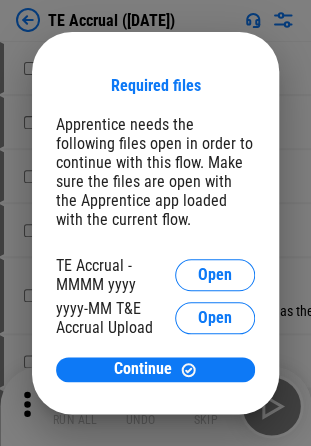 scroll, scrollTop: 83, scrollLeft: 0, axis: vertical 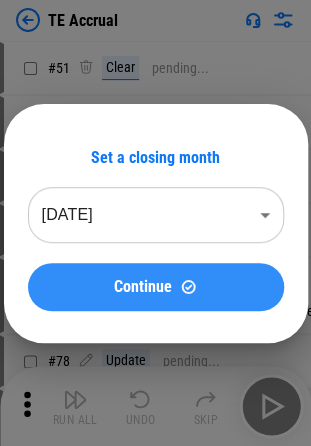 click on "Continue" at bounding box center (156, 287) 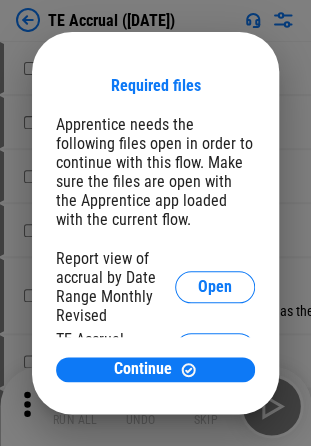 scroll, scrollTop: 83, scrollLeft: 0, axis: vertical 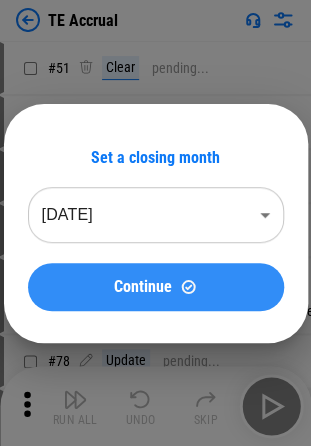 click on "Continue" at bounding box center (156, 286) 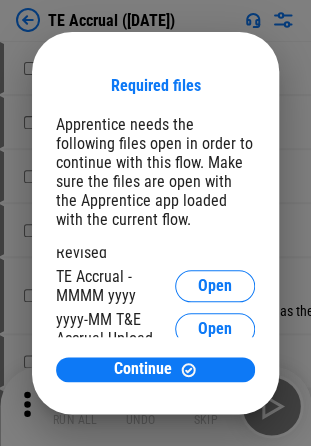 scroll, scrollTop: 83, scrollLeft: 0, axis: vertical 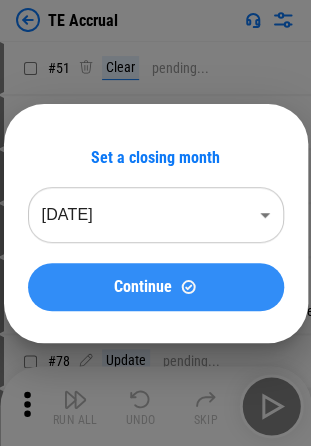 click on "Continue" at bounding box center [156, 287] 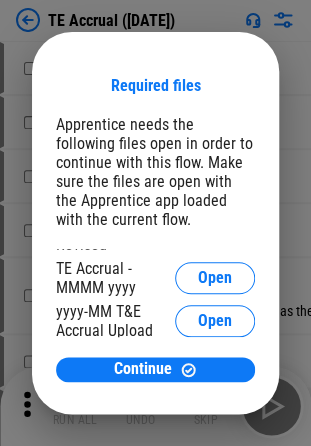scroll, scrollTop: 83, scrollLeft: 0, axis: vertical 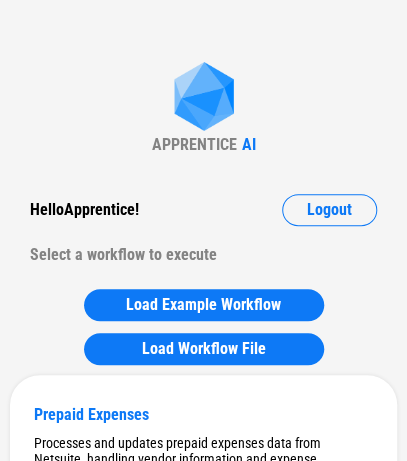 click on "APPRENTICE AI Hello  Apprentice ! Logout Select a workflow to execute Load Example Workflow Load Workflow File Prepaid Expenses Processes and updates prepaid expenses data from Netsuite, handling vendor information and expense calculations across multiple sheets. Fixed Asset Schedule Importing new data from NetSuite or processing existing data. Supports vendor management, fixed asset class updates, and monthly entry generation for both Public Holdings and Matador subsidiaries. Hedging Workflow to handle hedging operations including importing and processing data from Poalim and FairValue files and updating the month sheet accordingly Leases adds new month rows to all sheets, and updates Lead sheet accordingly Digital Content Capitalization Importing and processing trial balance data, update formulas in allocation table, and update formulas in JE for the new month. SBC importing new Expense table, removing zeroes, updating pivot table and adding new month column JE for Hedging Vendors Fill the vendor column DD" at bounding box center [203, 5073] 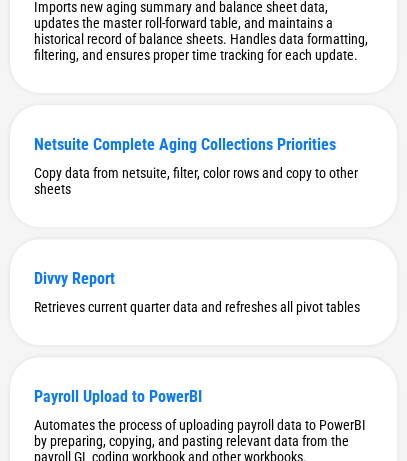 scroll, scrollTop: 7744, scrollLeft: 0, axis: vertical 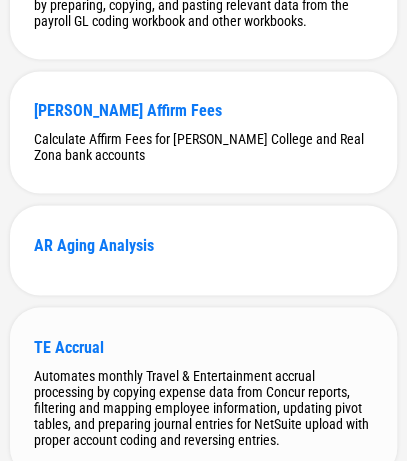 click on "TE Accrual" at bounding box center [203, 346] 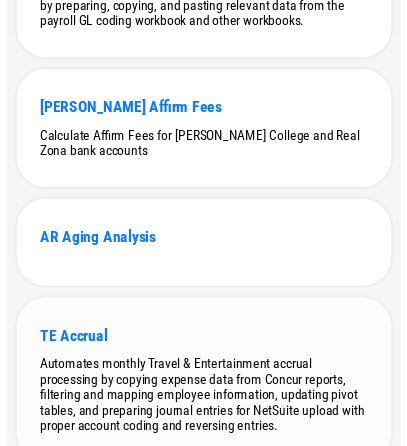 scroll, scrollTop: 0, scrollLeft: 0, axis: both 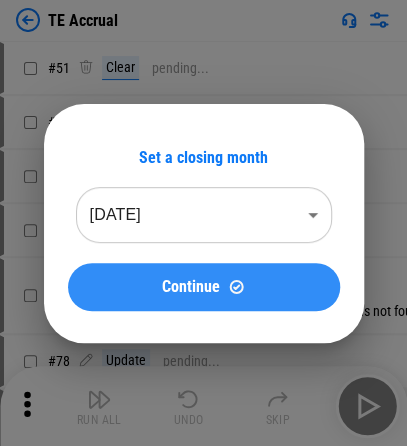 click on "Continue" at bounding box center (204, 287) 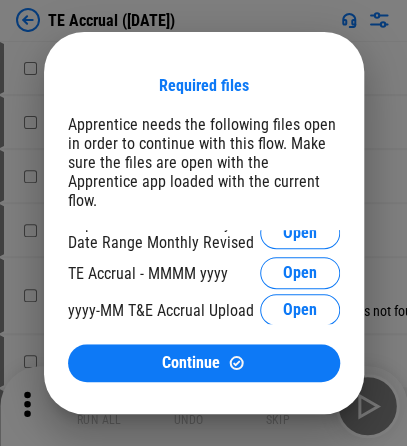 scroll, scrollTop: 16, scrollLeft: 0, axis: vertical 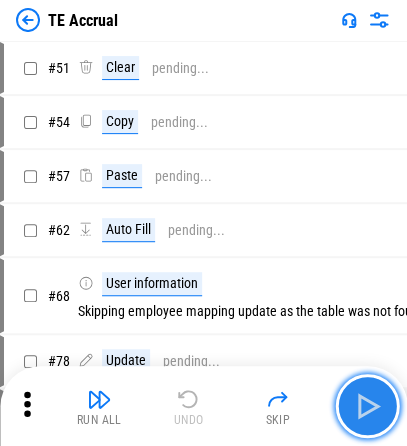 click at bounding box center (367, 406) 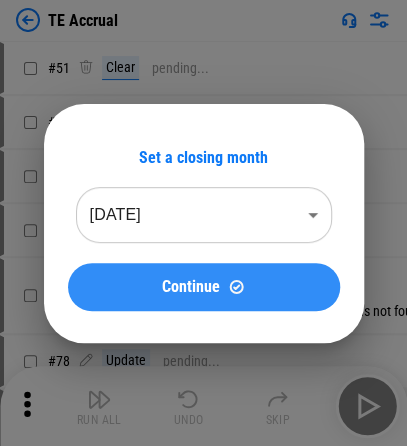 click on "Continue" at bounding box center [204, 287] 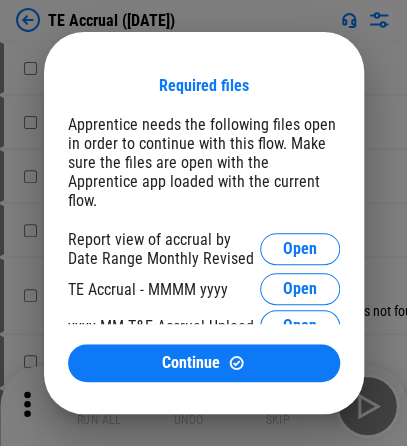 scroll, scrollTop: 31, scrollLeft: 0, axis: vertical 